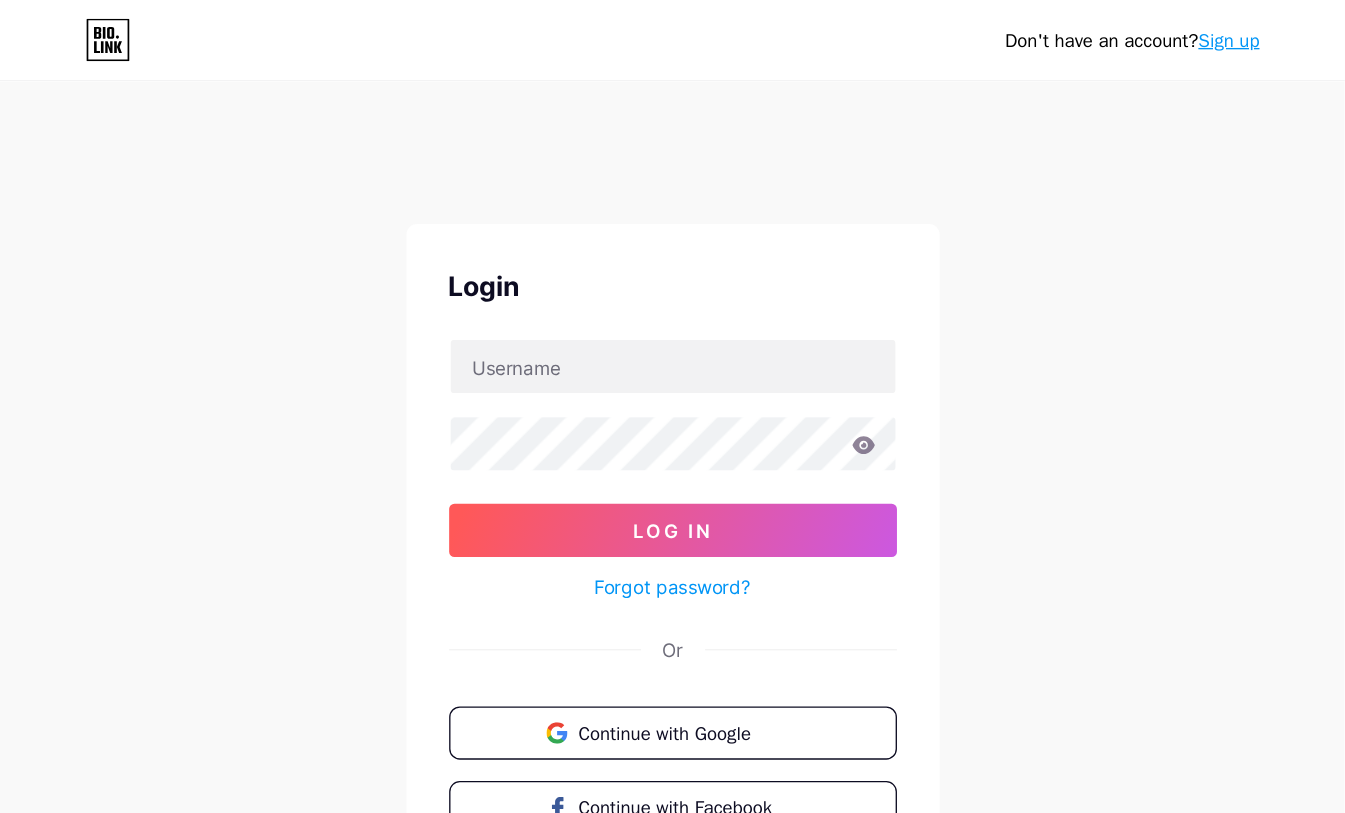 scroll, scrollTop: 0, scrollLeft: 0, axis: both 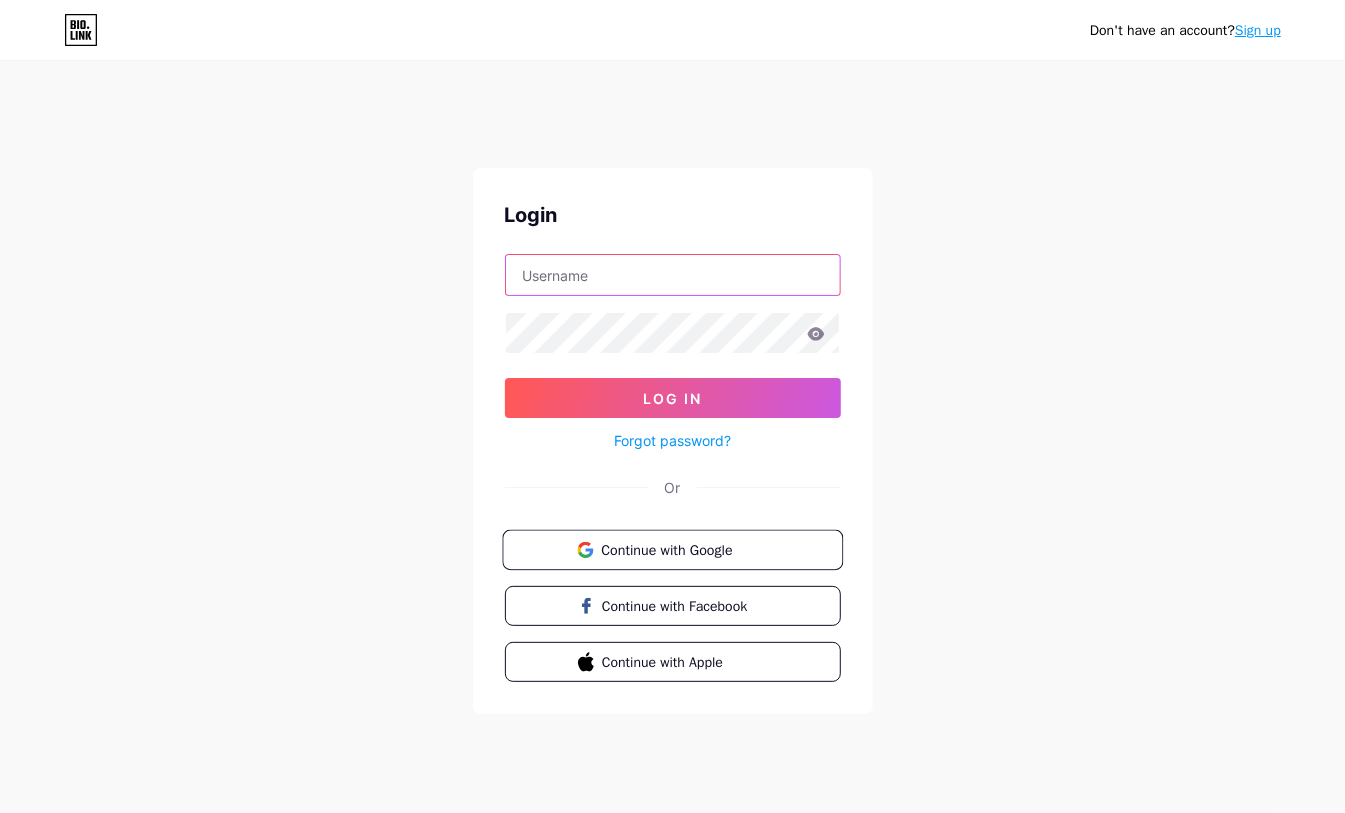 type on "thesuperclonewatchesseo@[EMAIL]" 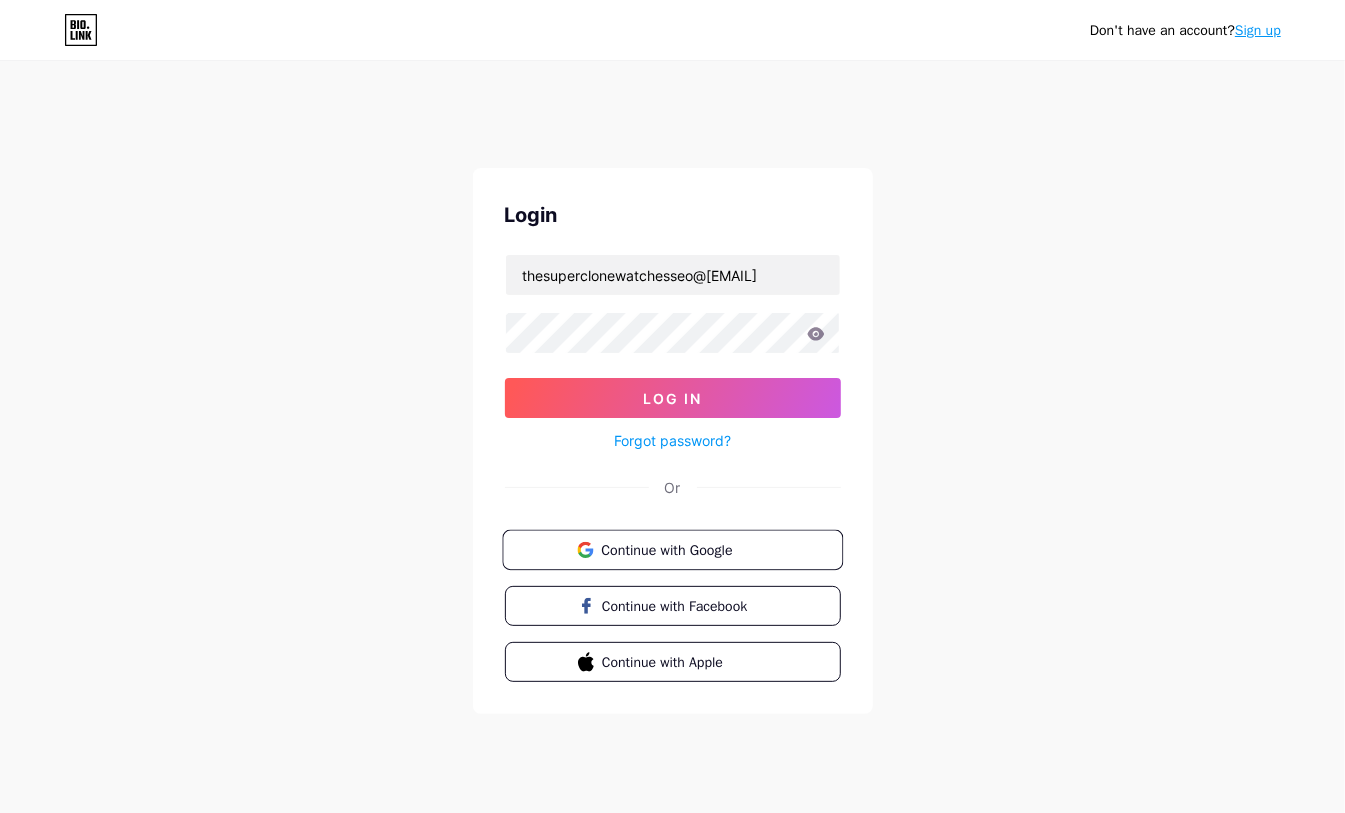 click on "Continue with Google" at bounding box center [684, 549] 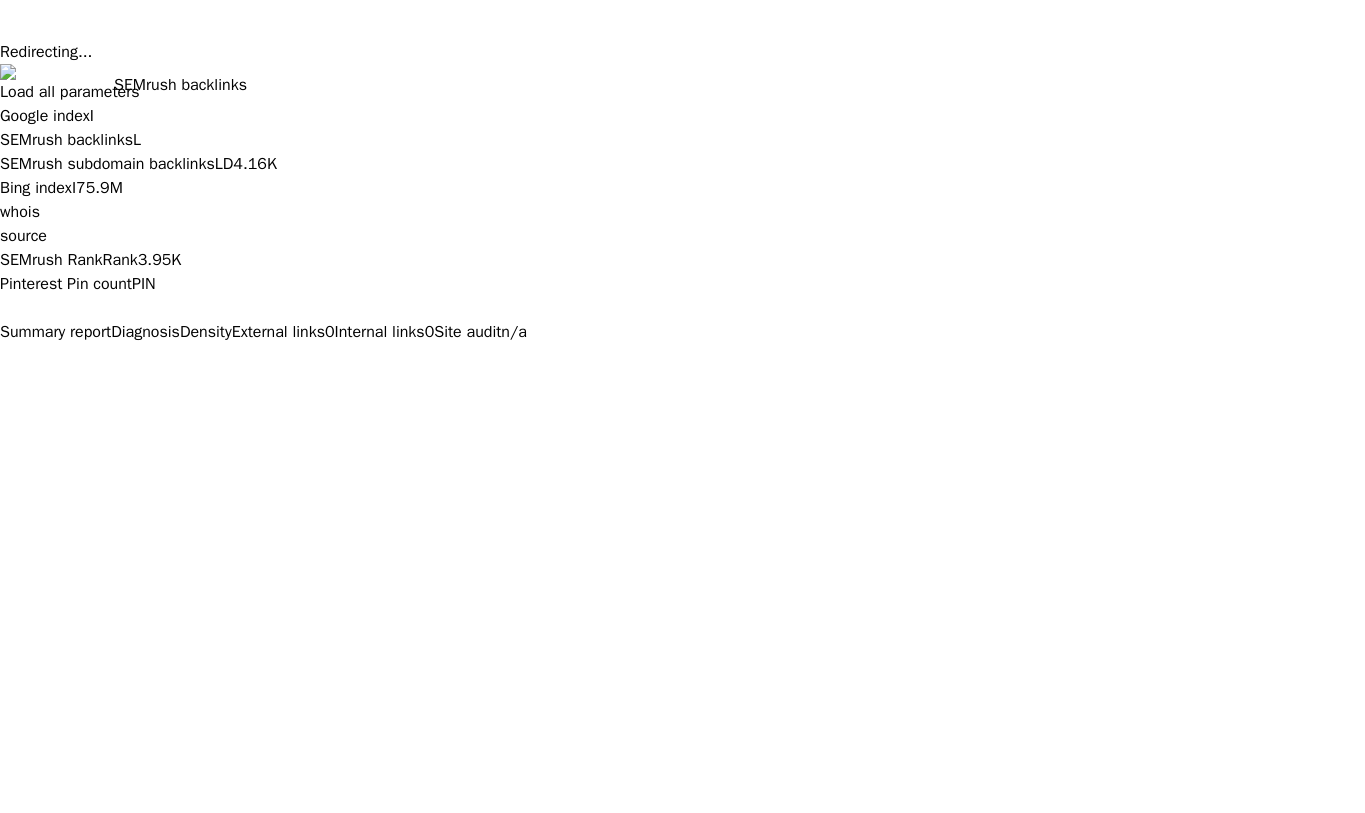 scroll, scrollTop: 0, scrollLeft: 0, axis: both 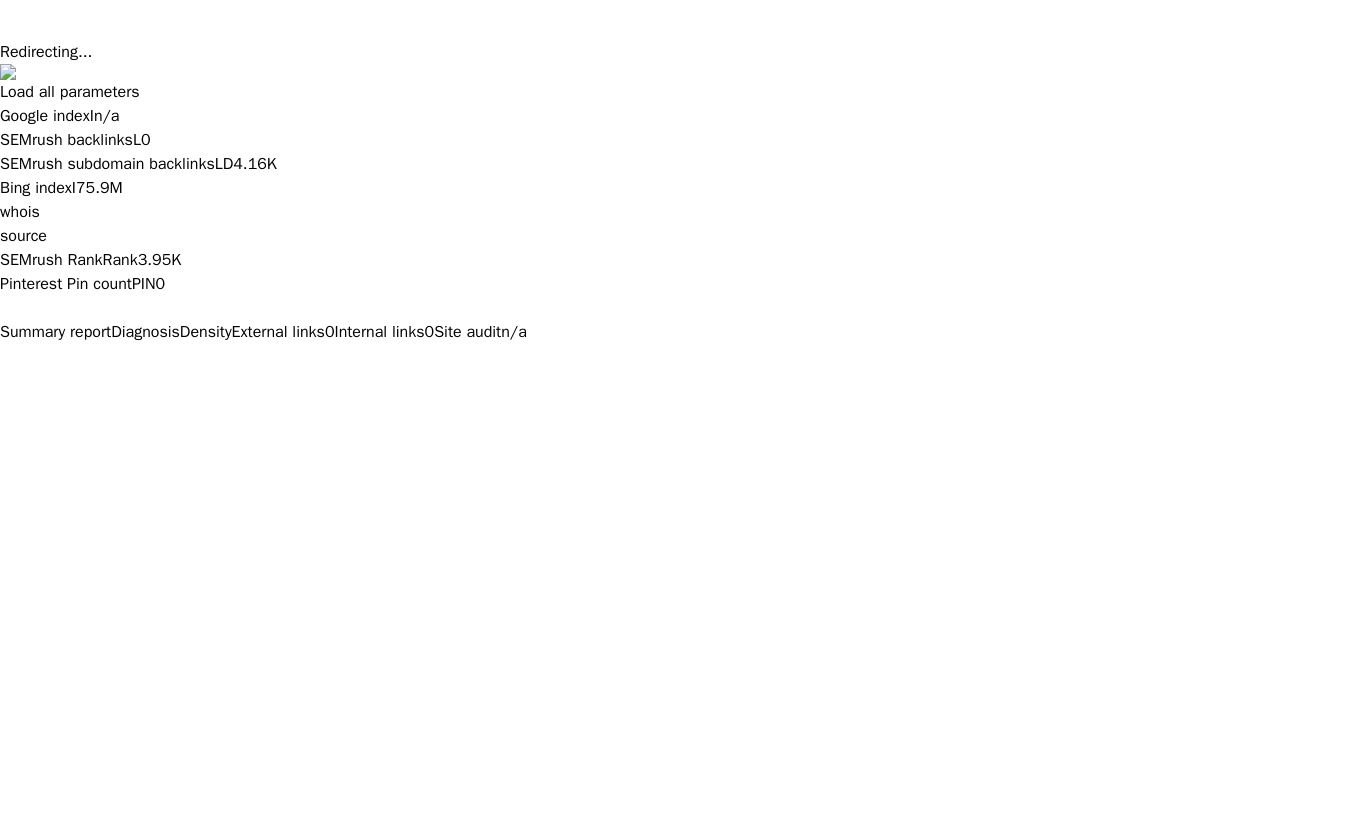 click at bounding box center (0, 361) 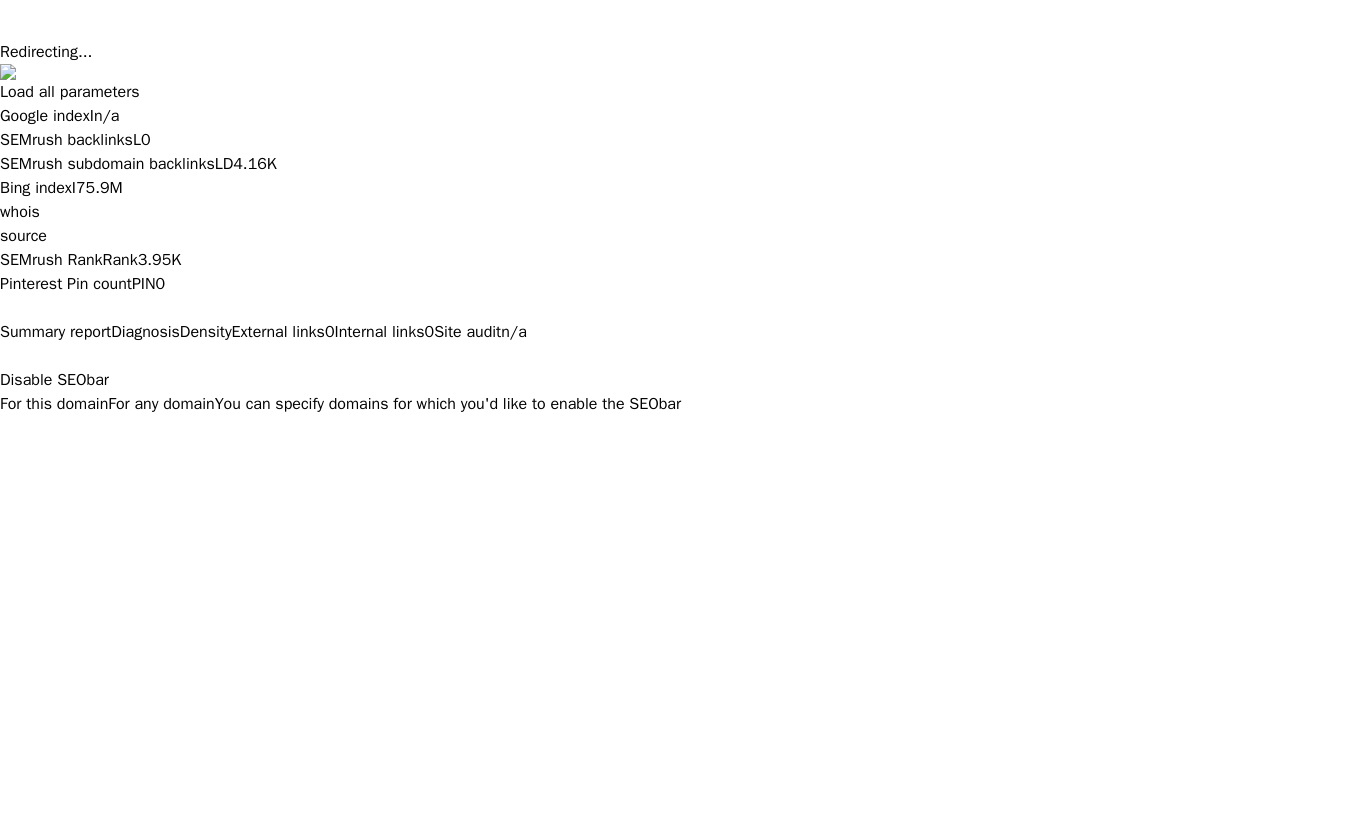 type 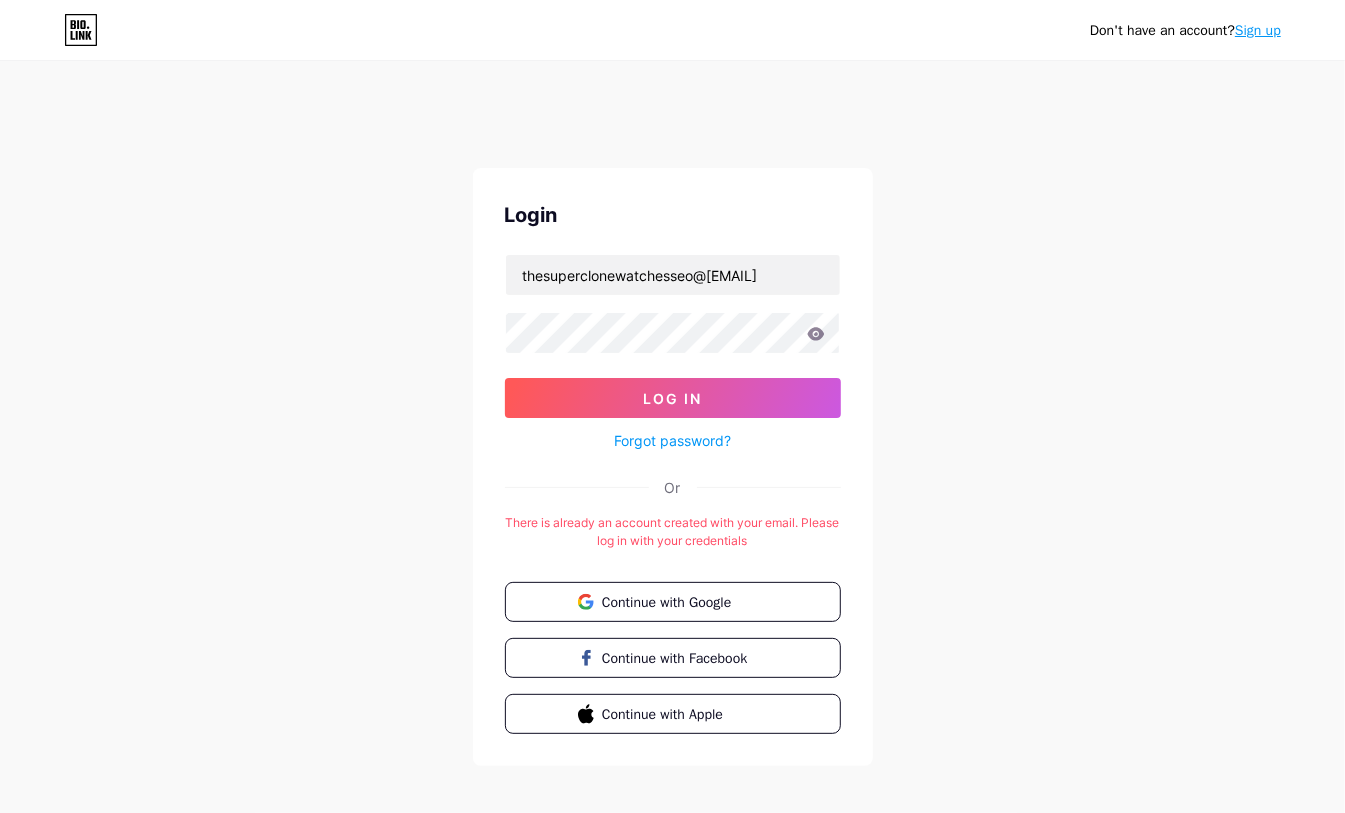 click on "For this domain" at bounding box center [54, 1193] 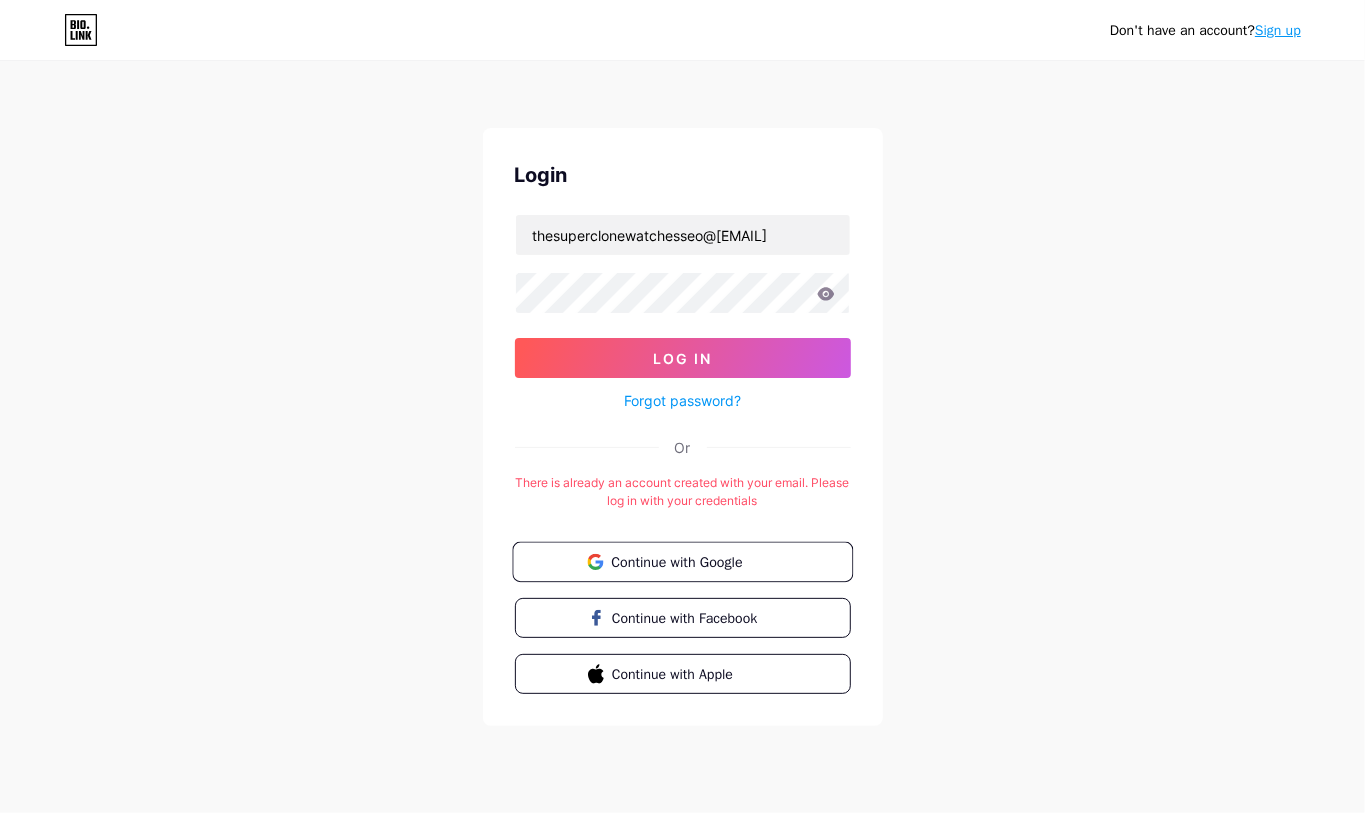 click on "Continue with Google" at bounding box center (694, 561) 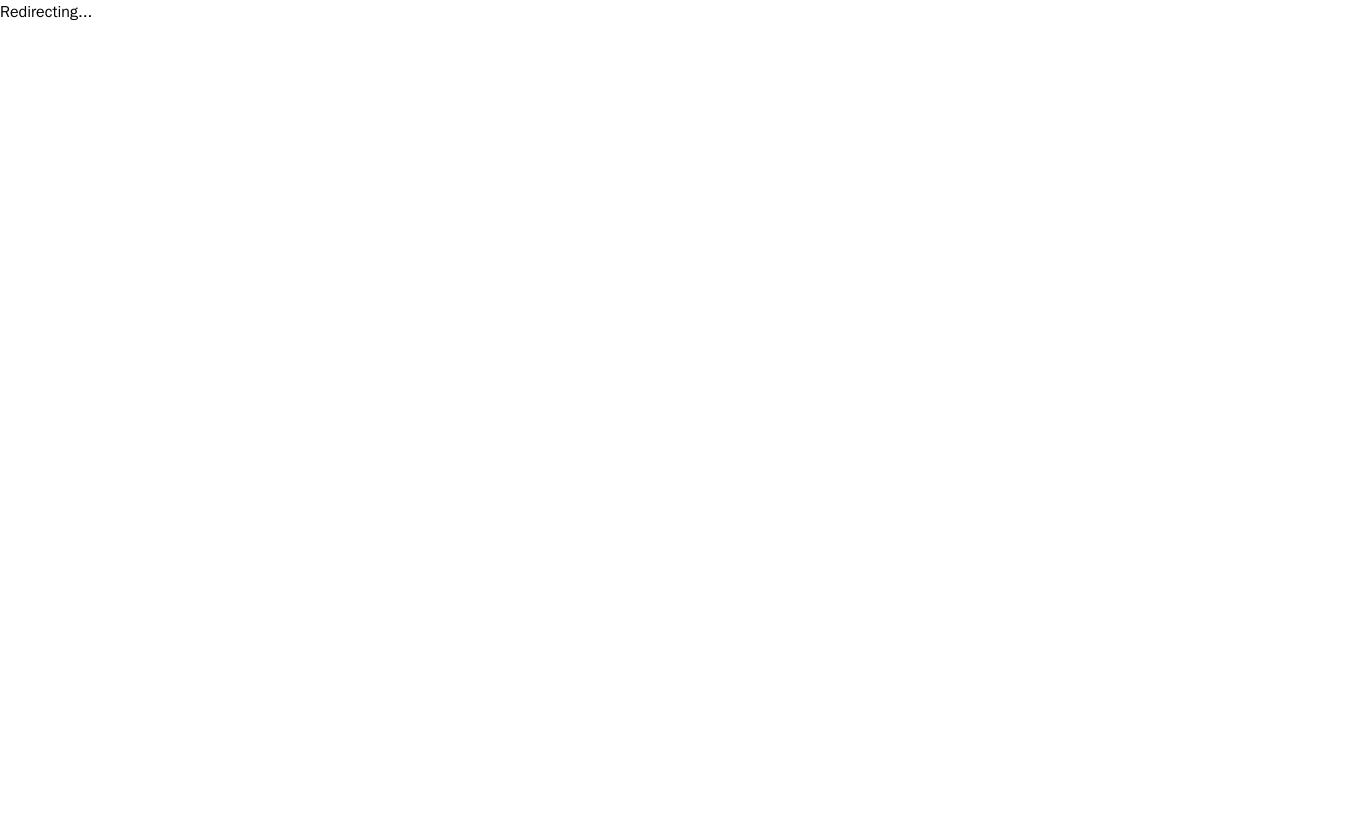 scroll, scrollTop: 0, scrollLeft: 0, axis: both 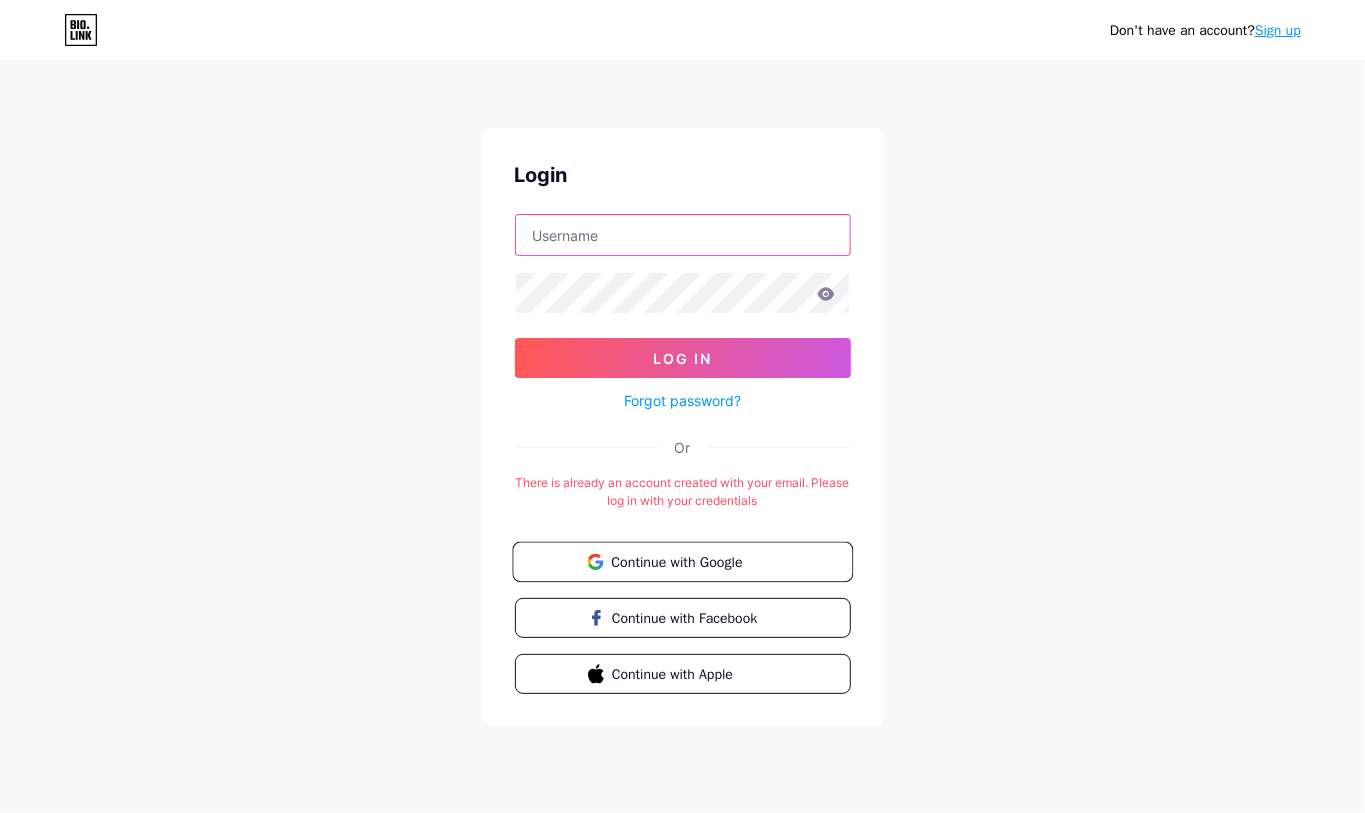 type on "thesuperclonewatchesseo@[EMAIL]" 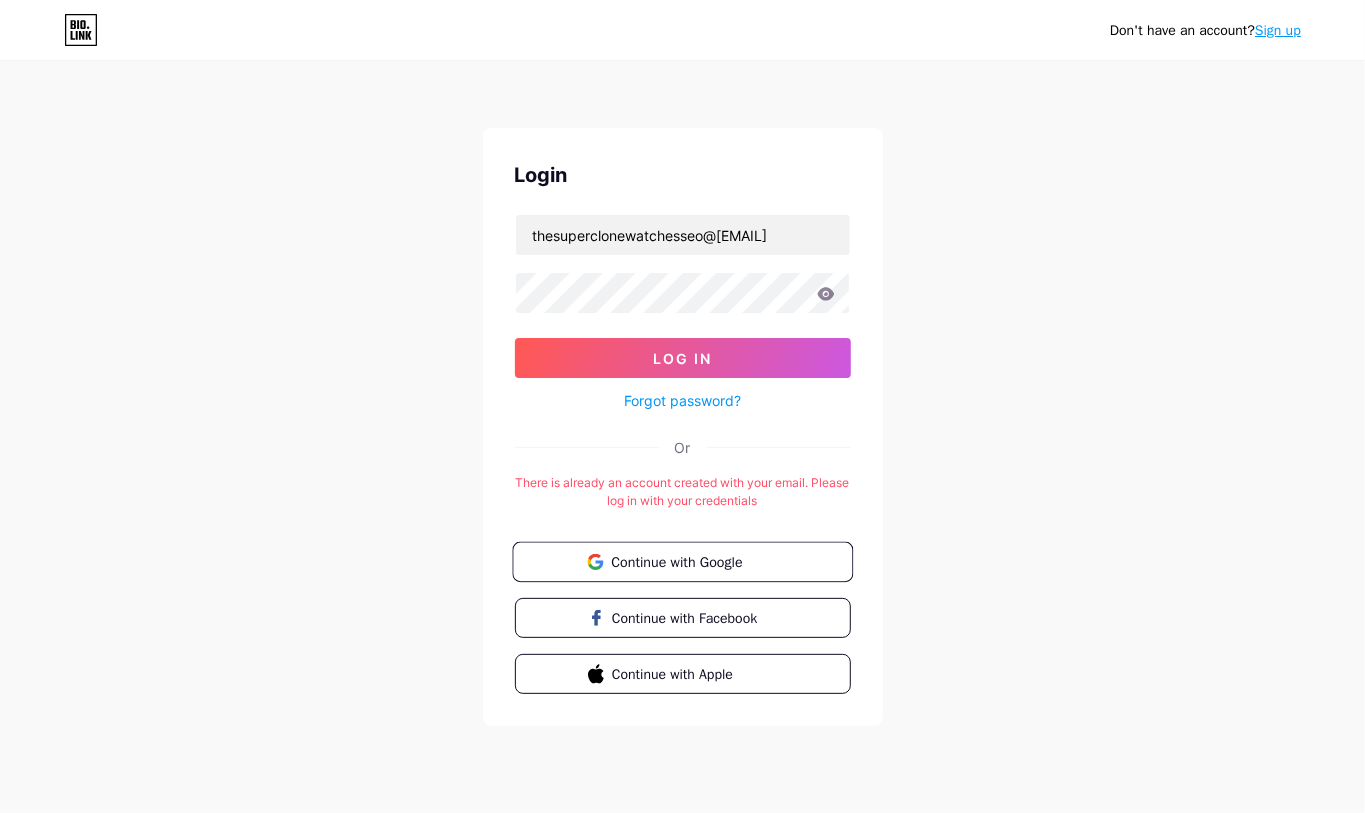 click on "Continue with Google" at bounding box center [694, 561] 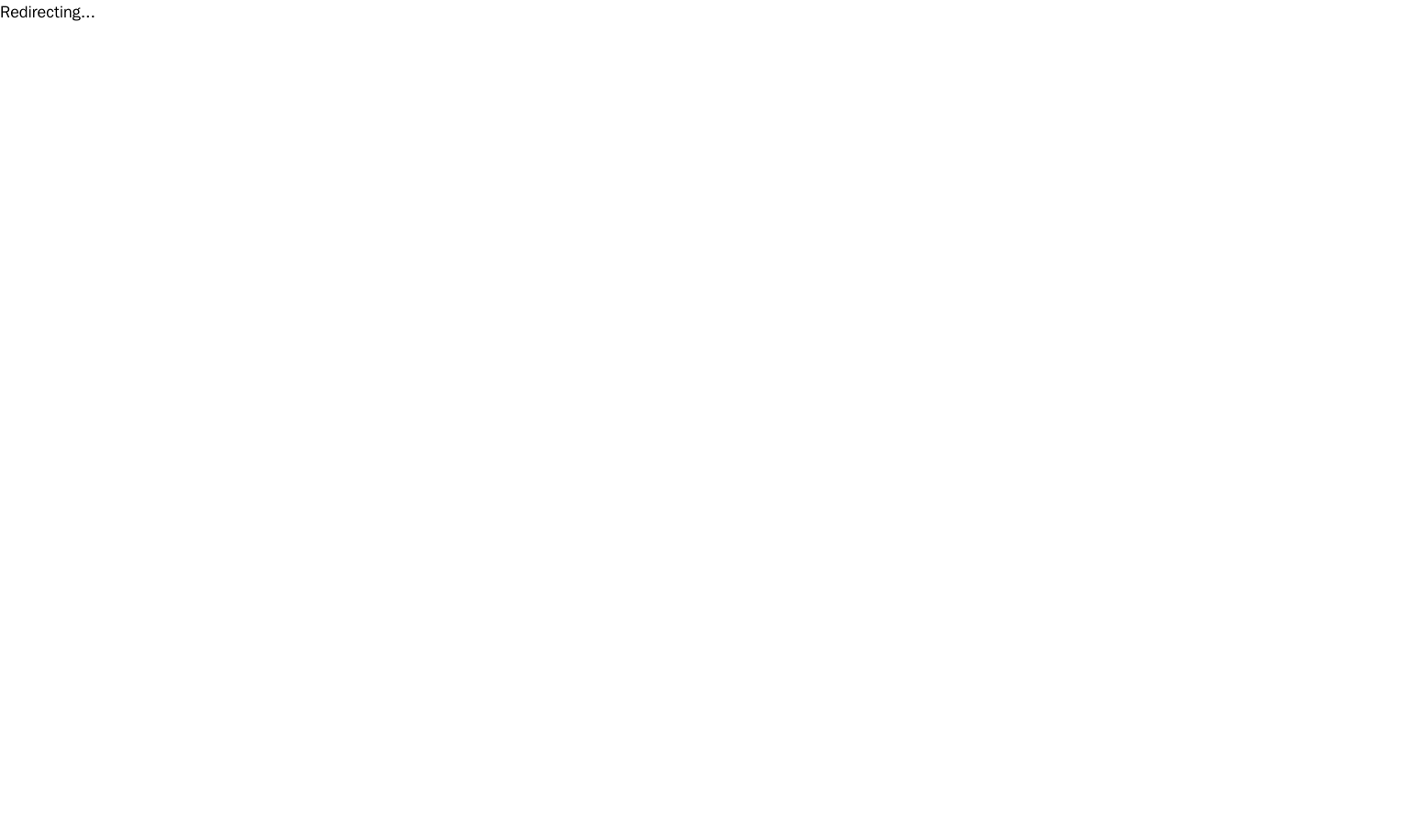 scroll, scrollTop: 0, scrollLeft: 0, axis: both 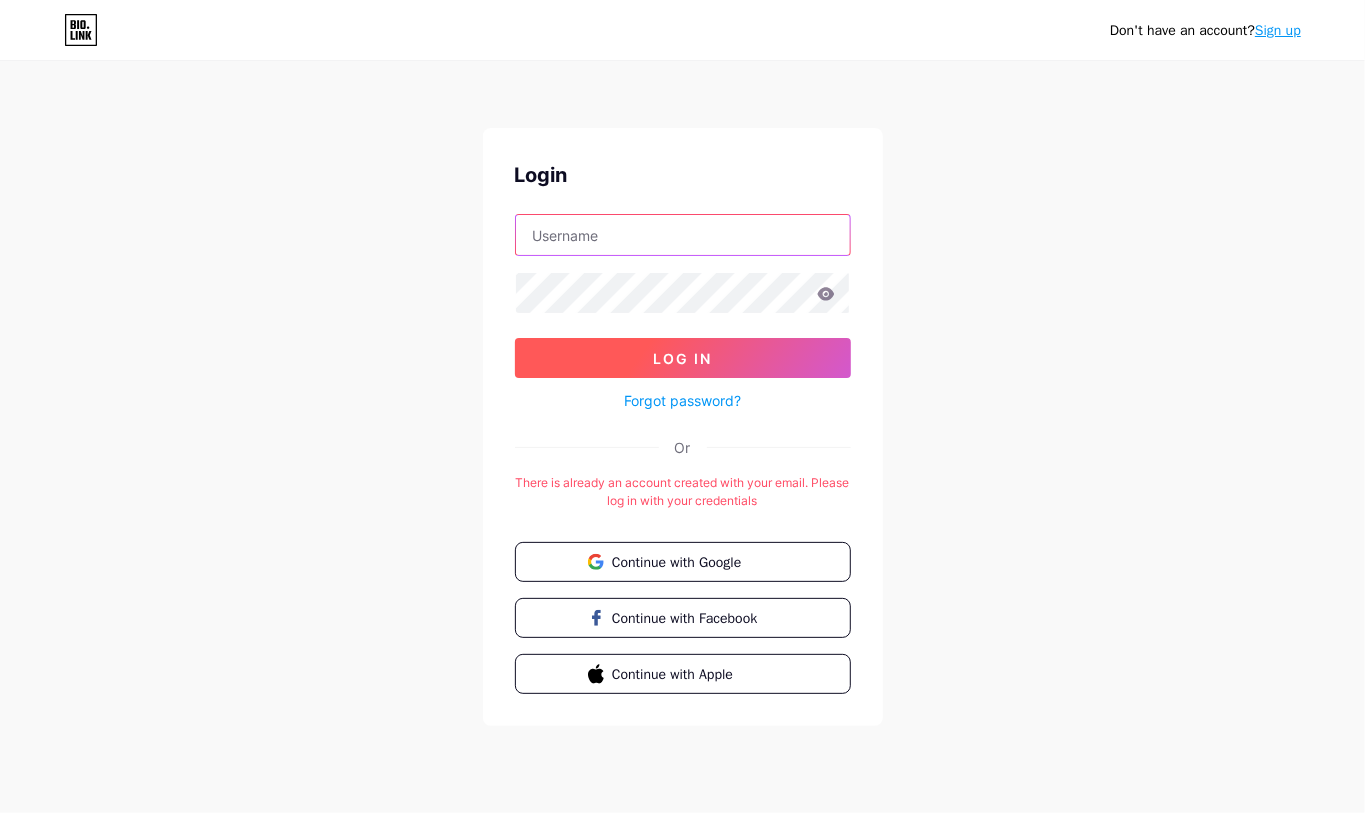 type on "[EMAIL]" 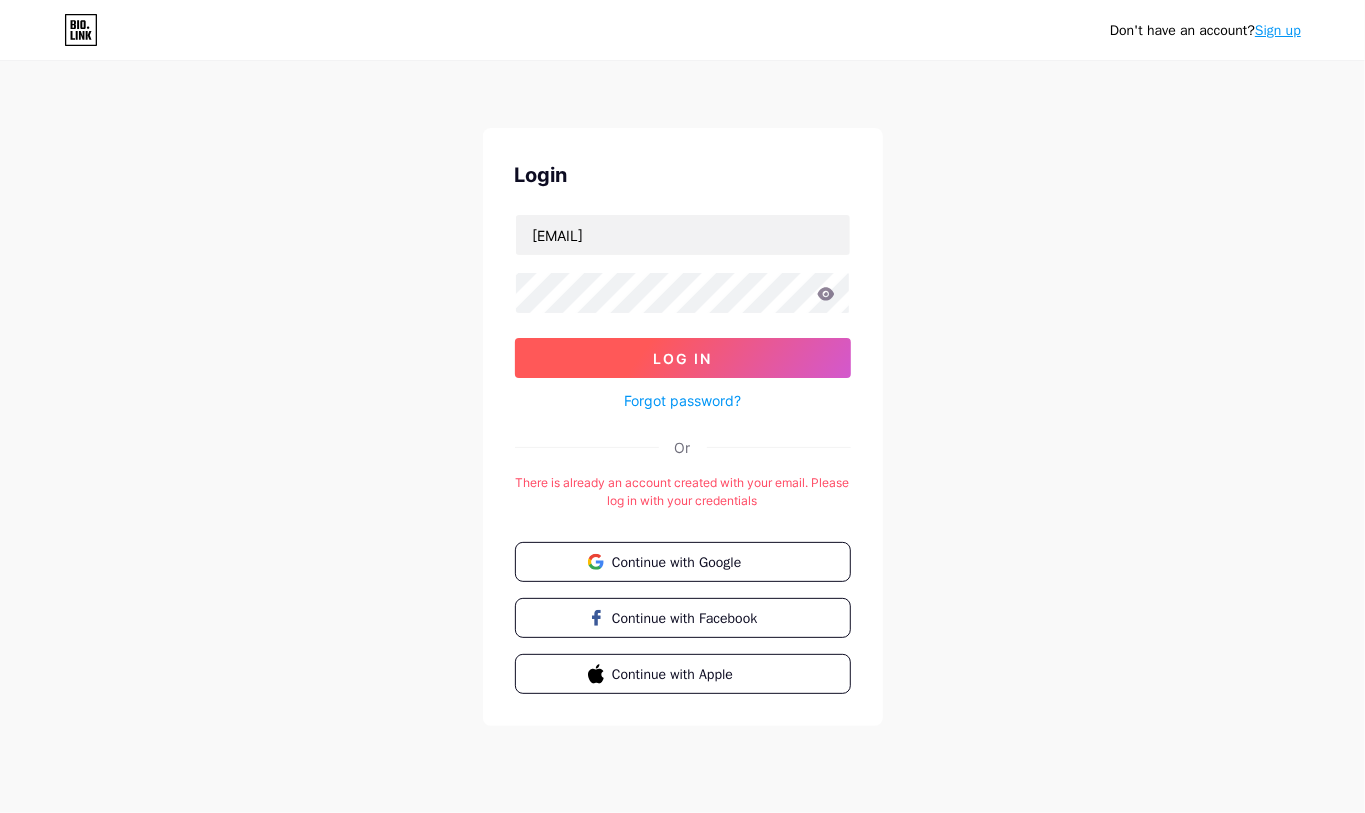 click on "Log In" at bounding box center [683, 358] 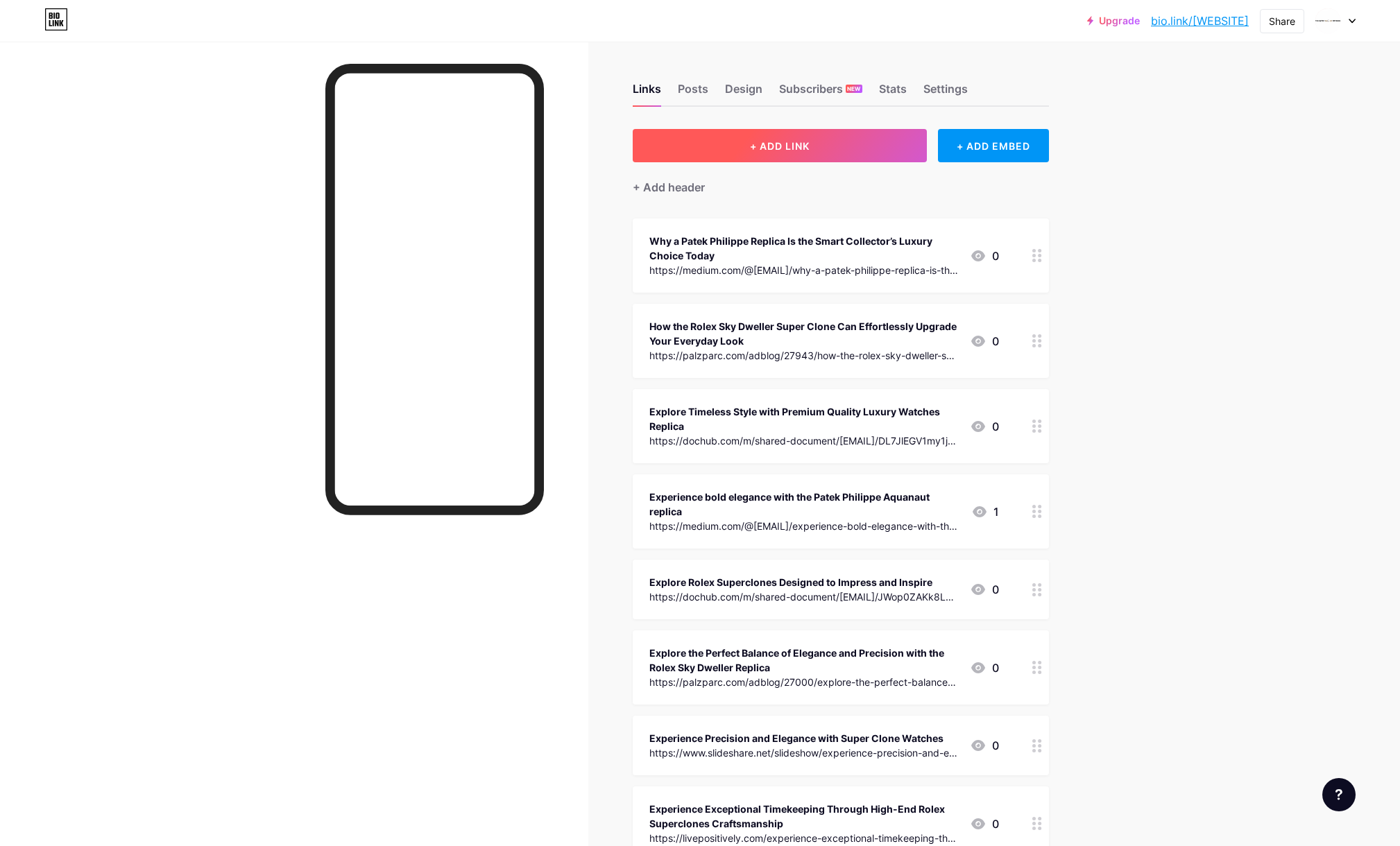 click on "+ ADD LINK" at bounding box center (780, 146) 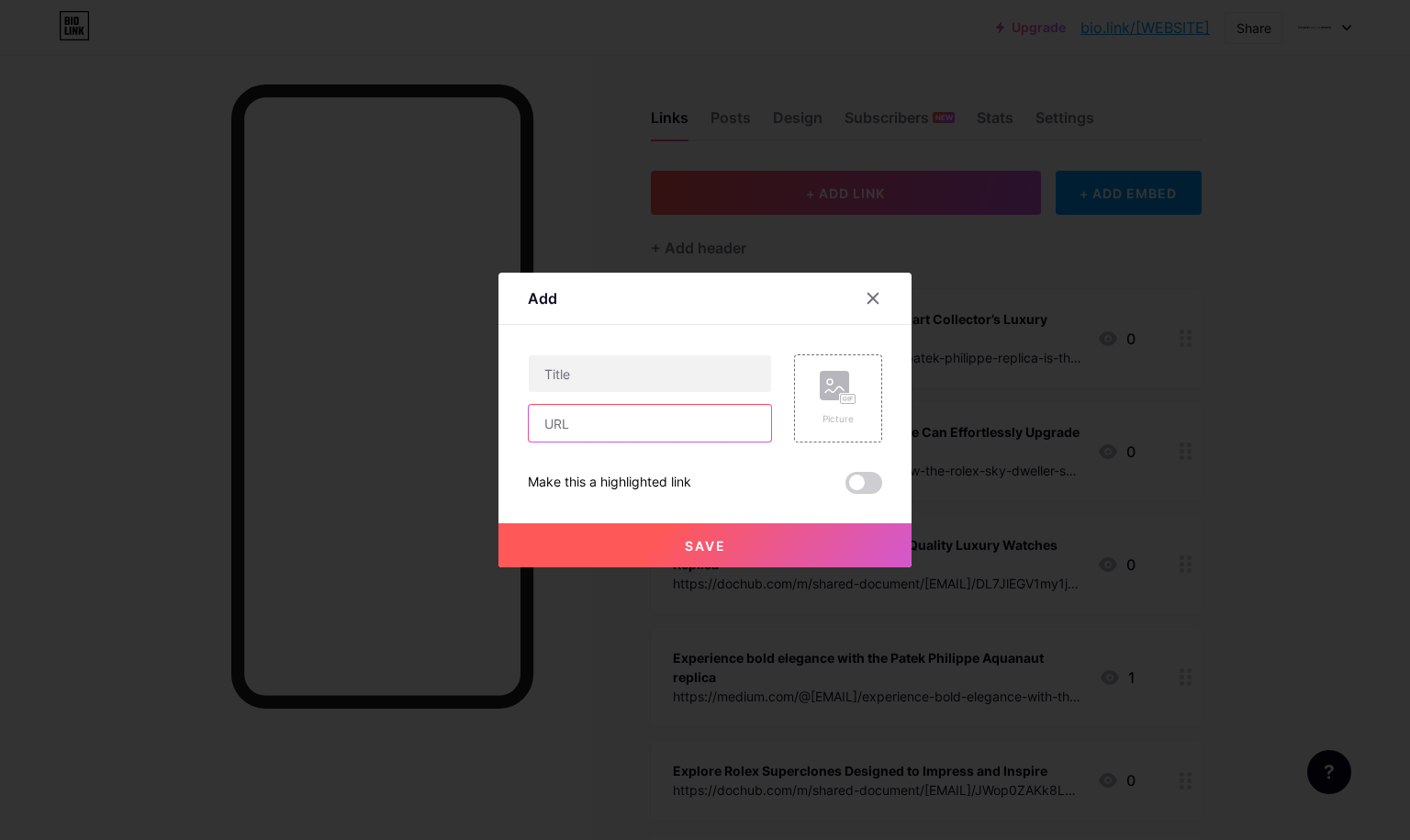 click at bounding box center (650, 423) 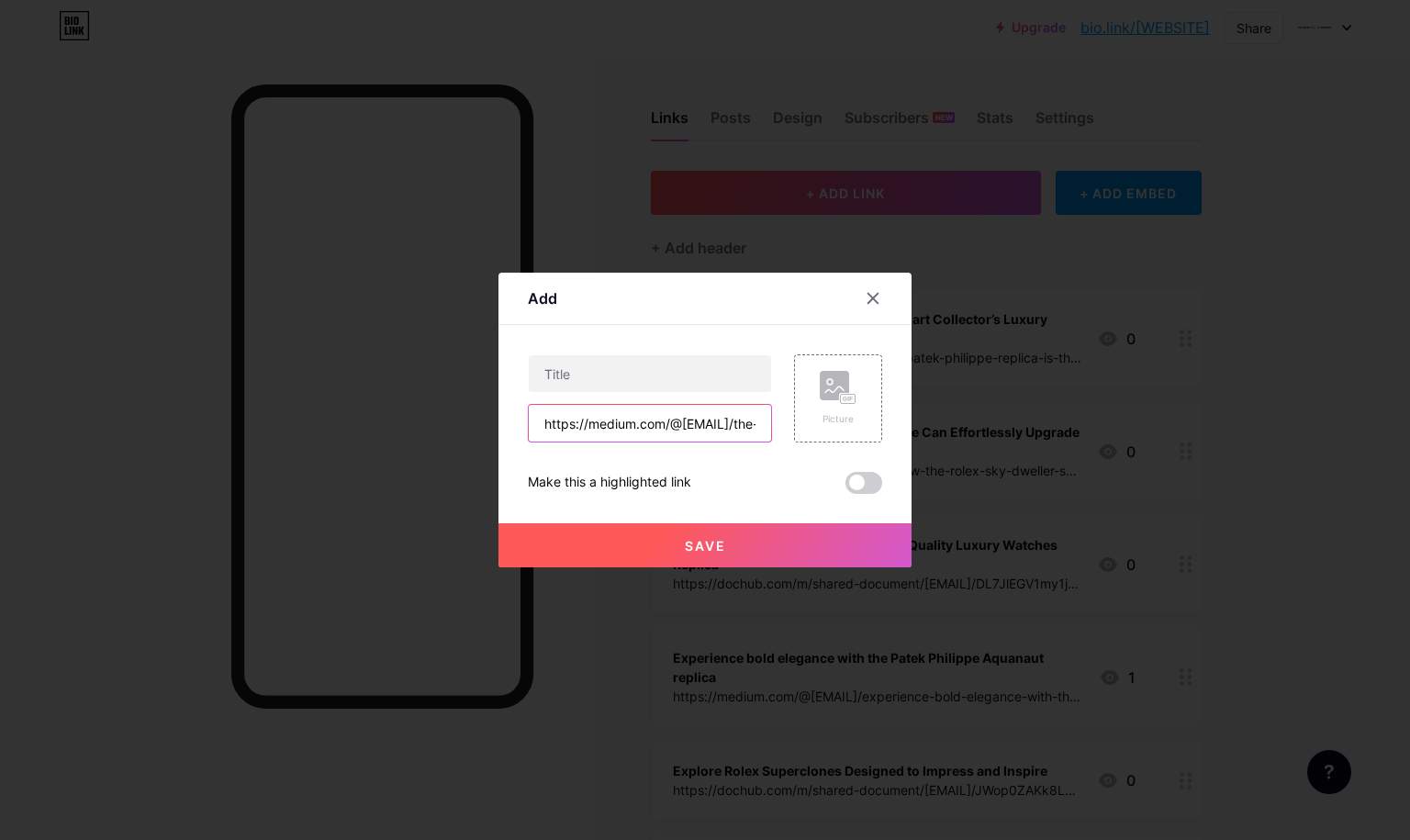 scroll, scrollTop: 0, scrollLeft: 612, axis: horizontal 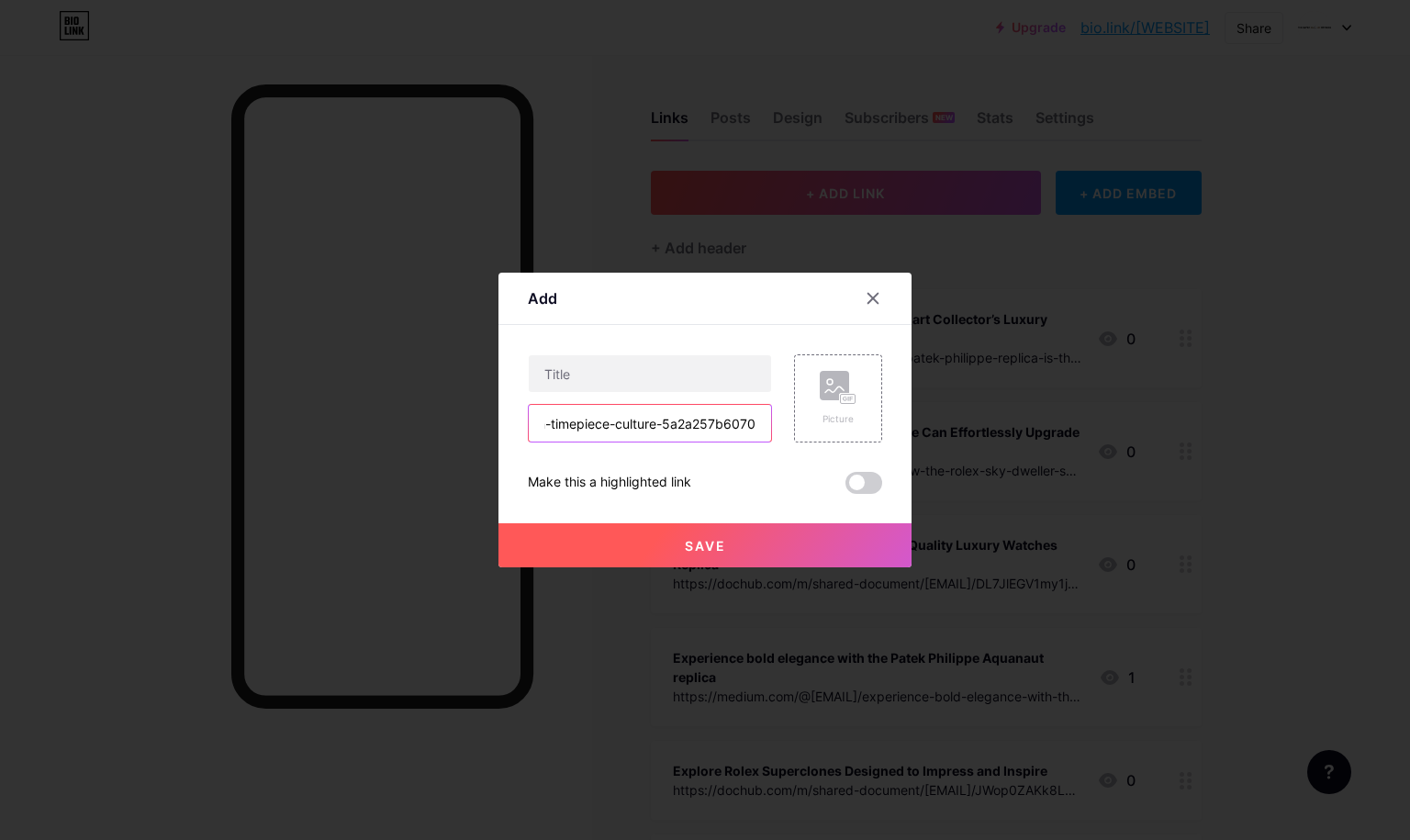 type on "https://medium.com/@[EMAIL]/the-role-of-the-rolex-submariner-clone-in-modern-timepiece-culture-5a2a257b6070" 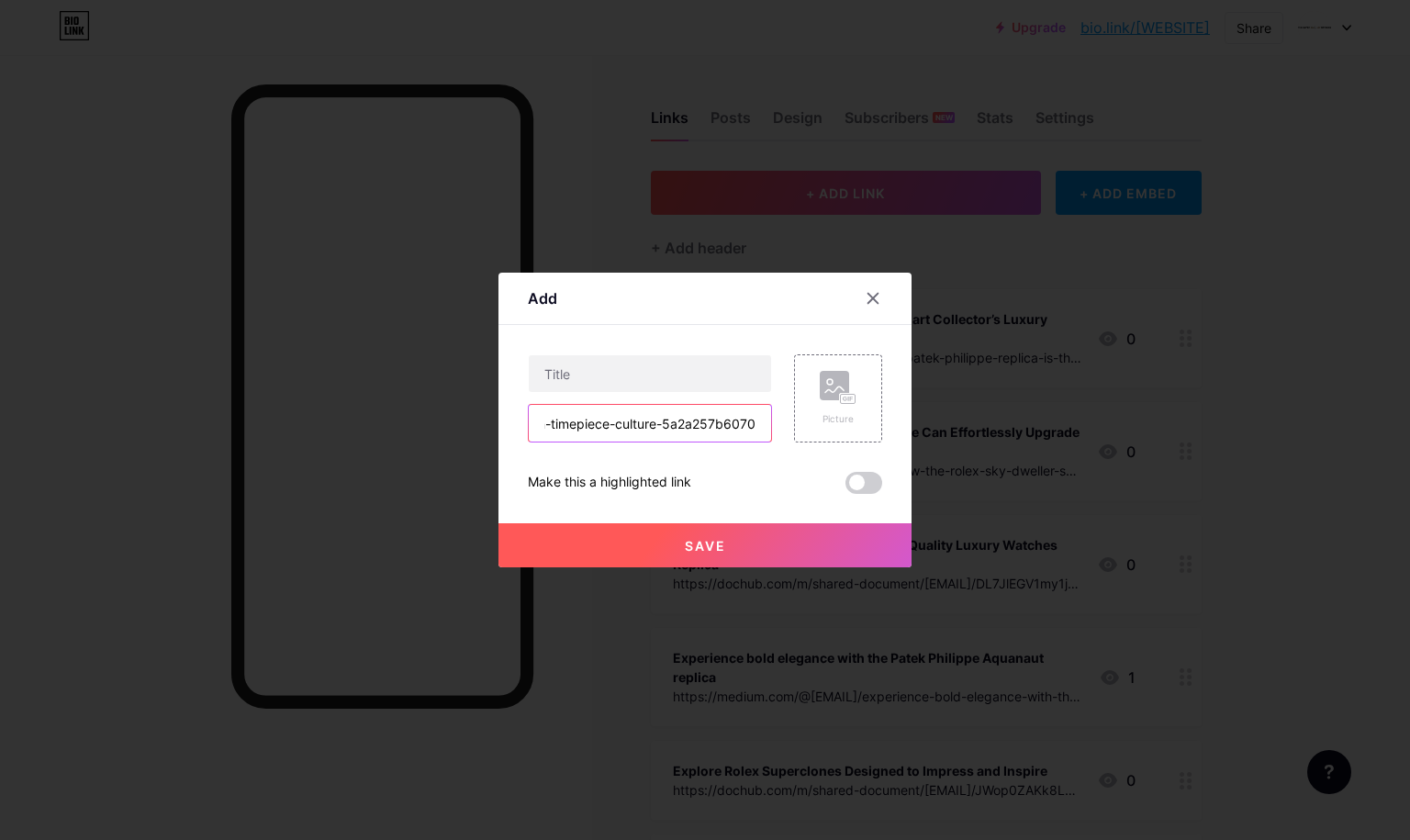 scroll, scrollTop: 0, scrollLeft: 0, axis: both 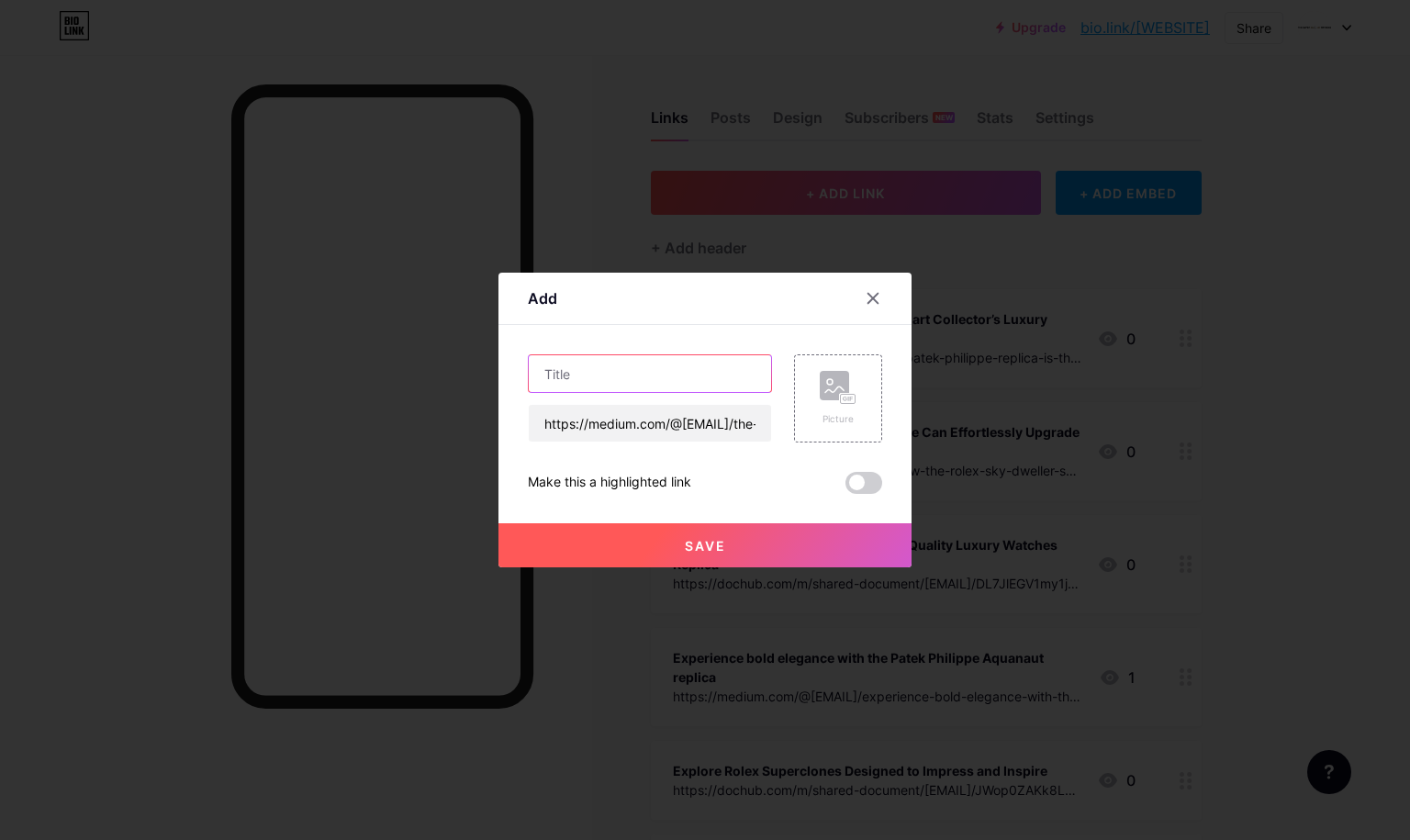 click at bounding box center (650, 374) 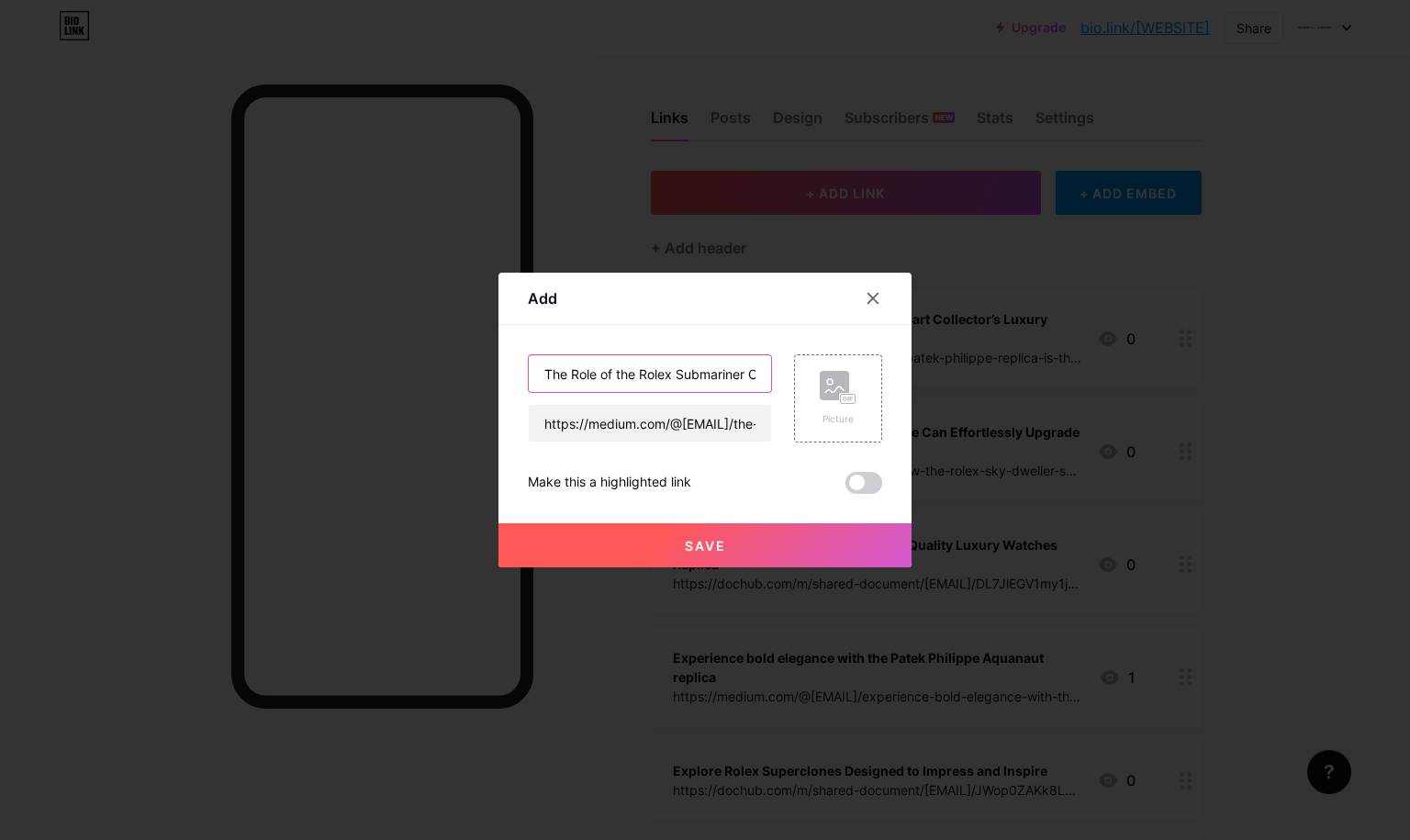 scroll, scrollTop: 0, scrollLeft: 210, axis: horizontal 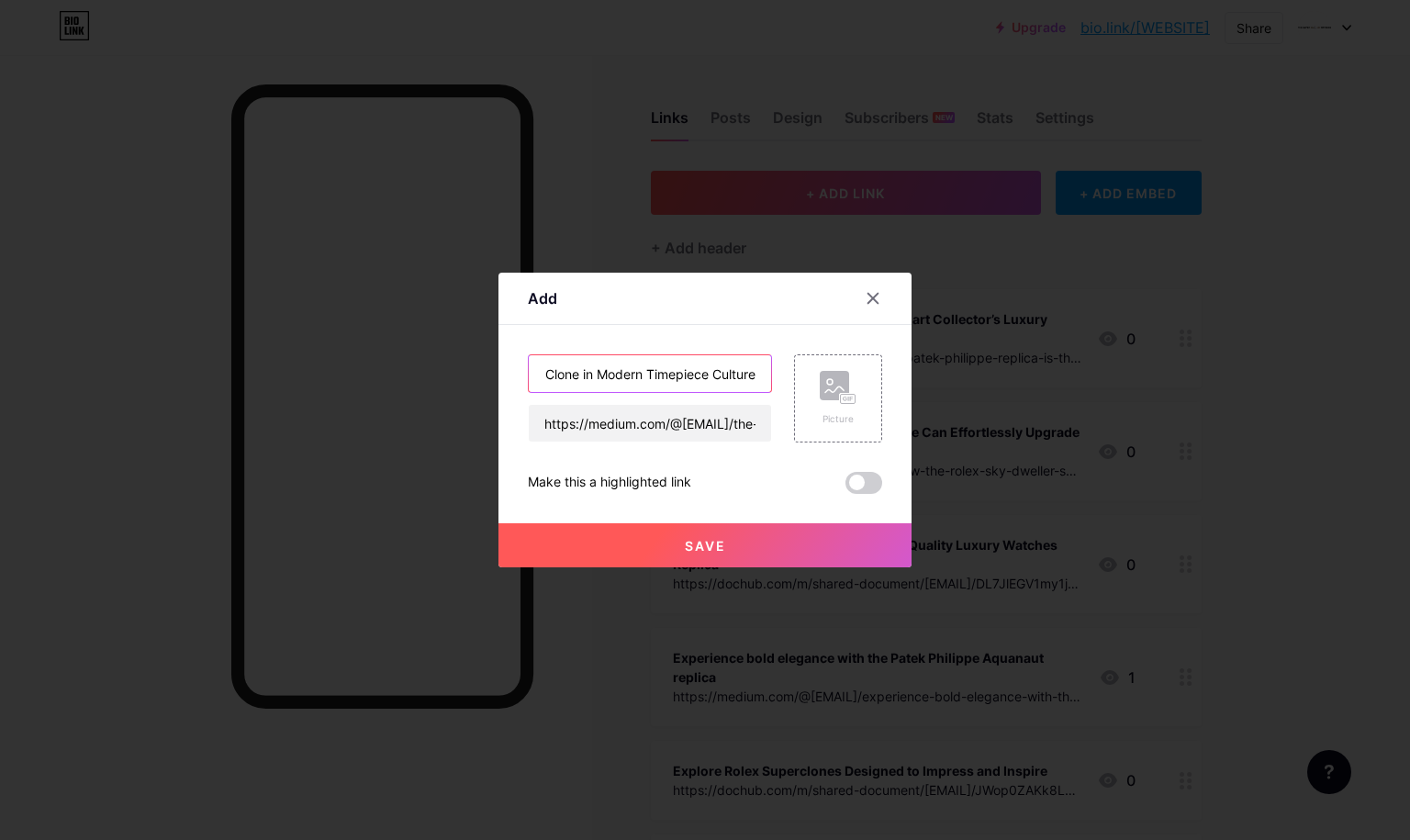 type on "The Role of the Rolex Submariner Clone in Modern Timepiece Culture" 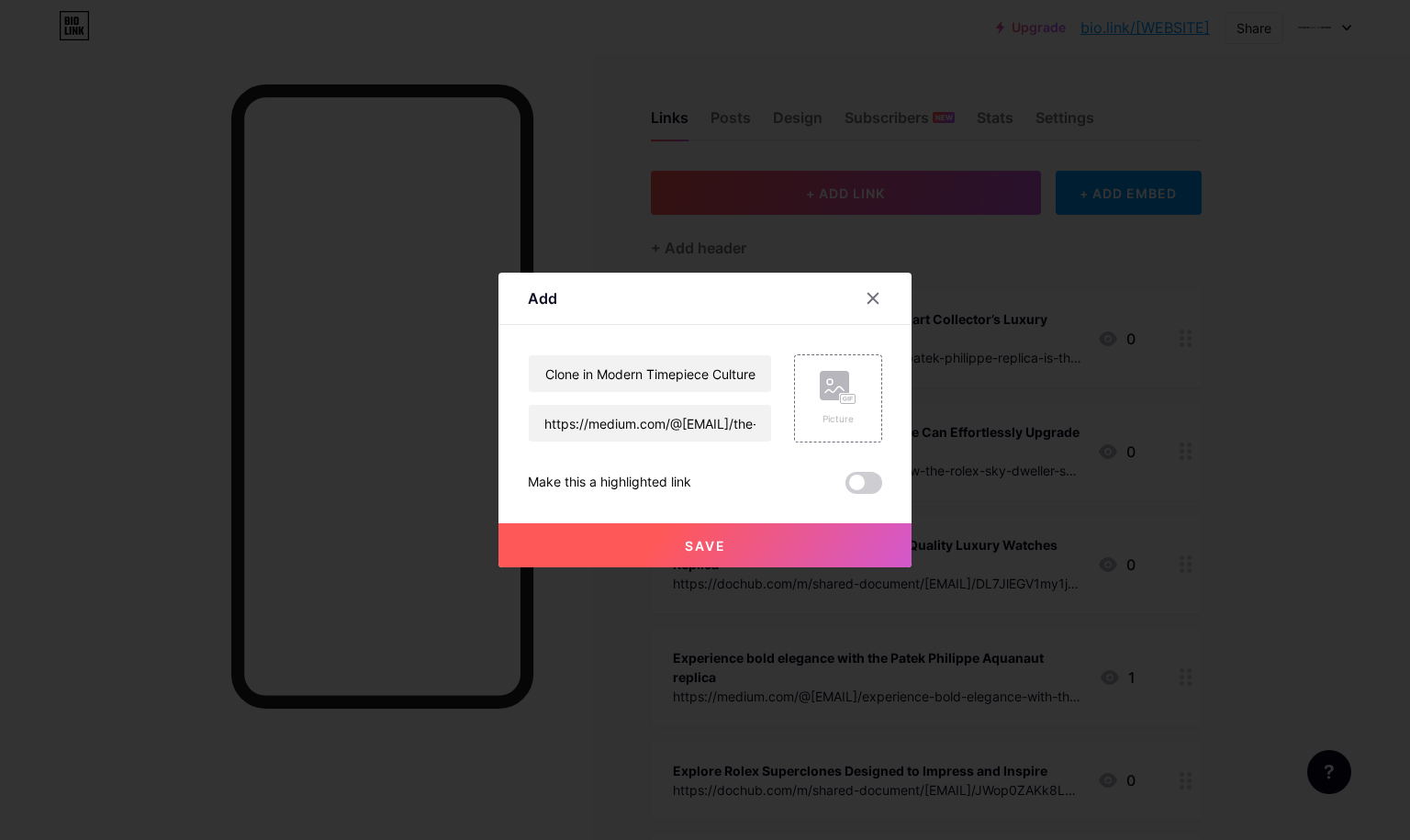 click at bounding box center [864, 483] 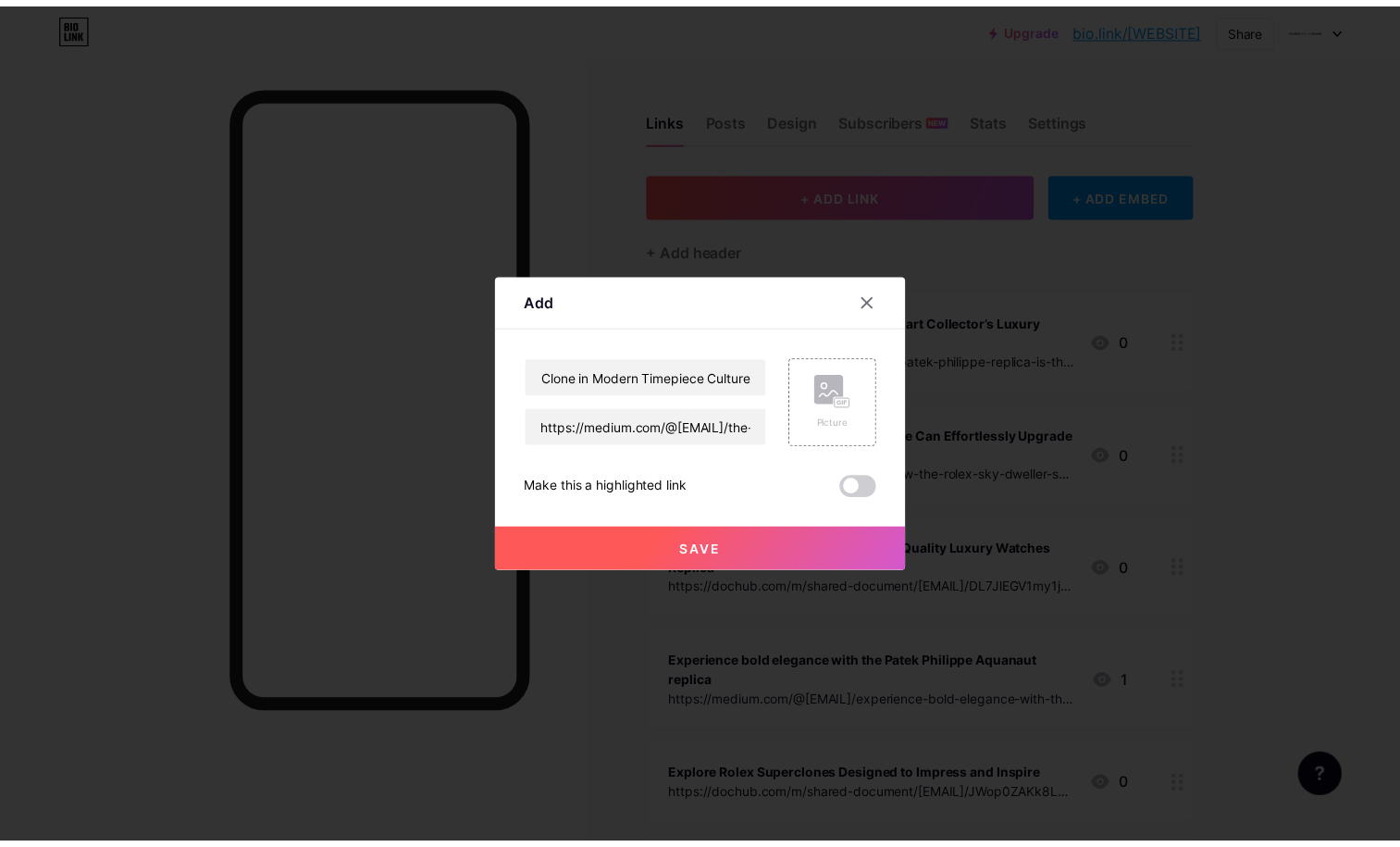 scroll, scrollTop: 0, scrollLeft: 0, axis: both 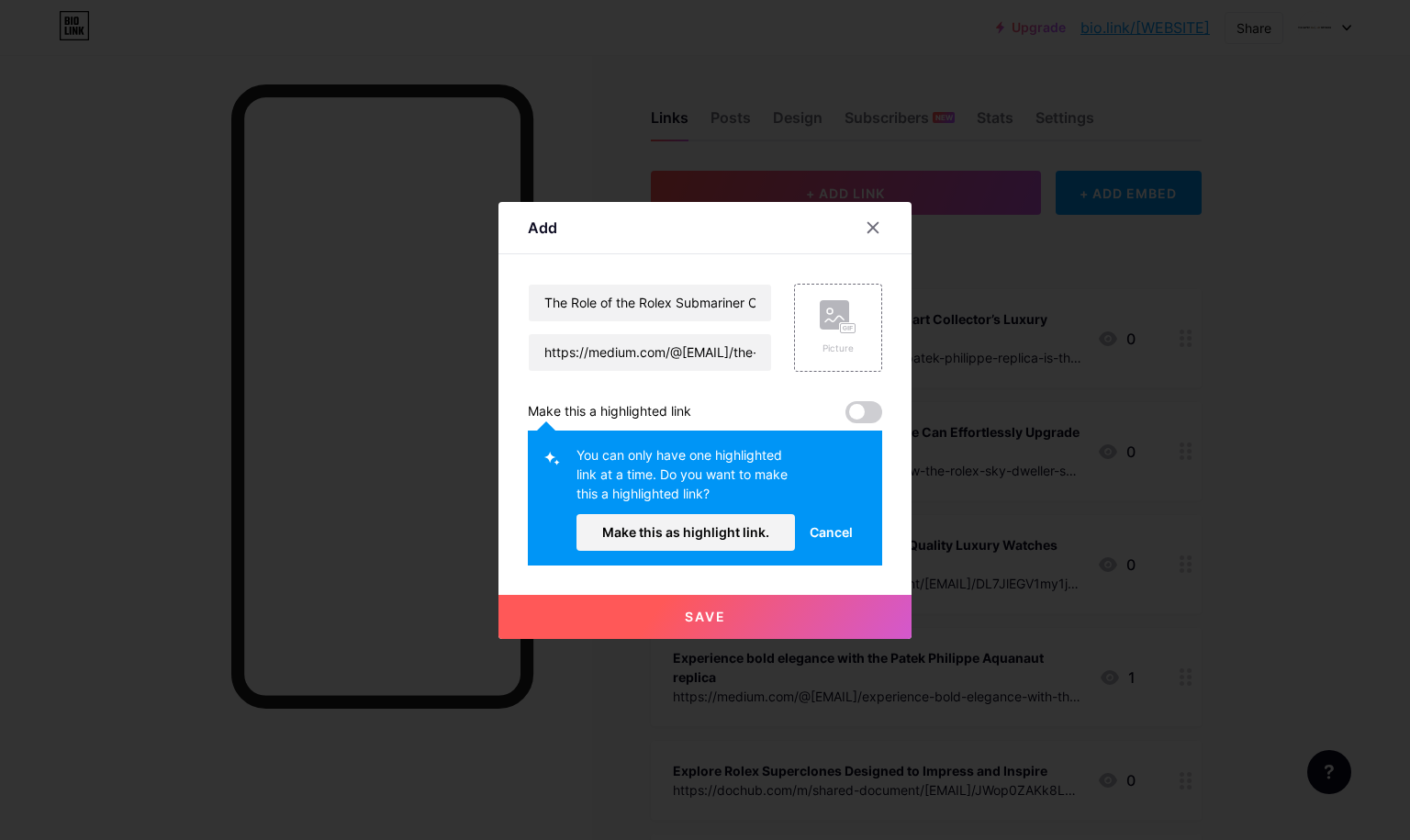 click on "Save" at bounding box center [705, 616] 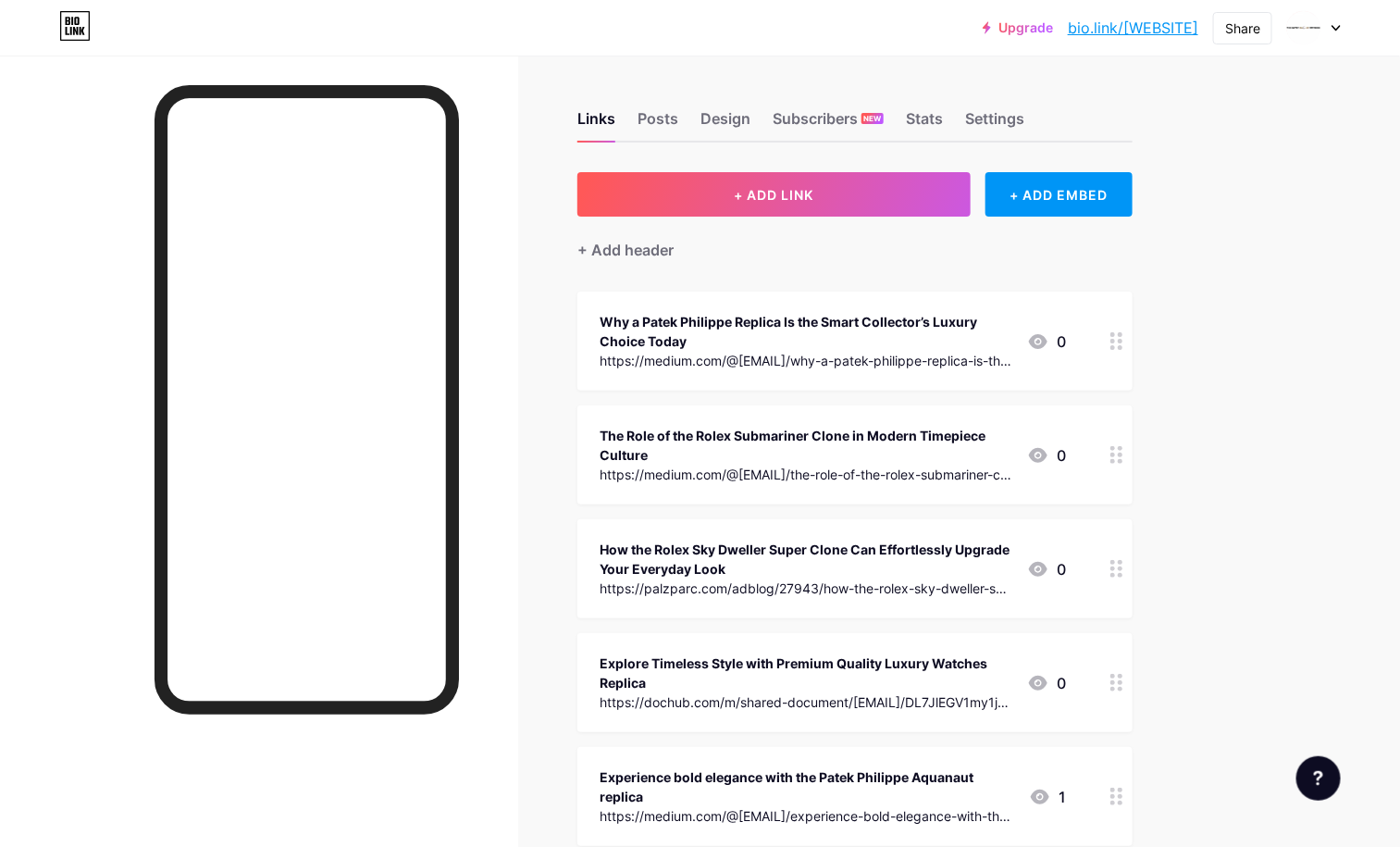 type 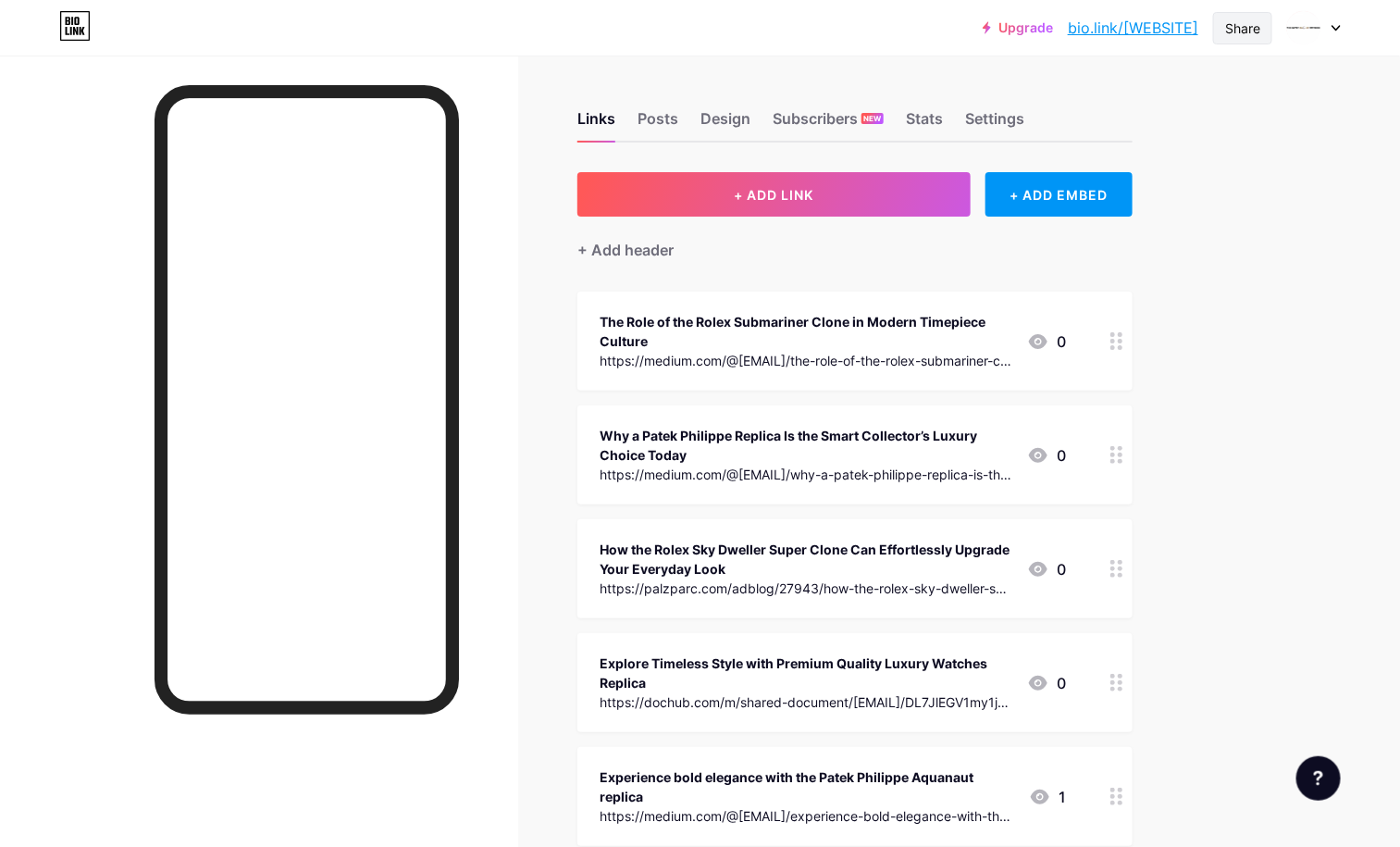 click on "Share" at bounding box center (1243, 28) 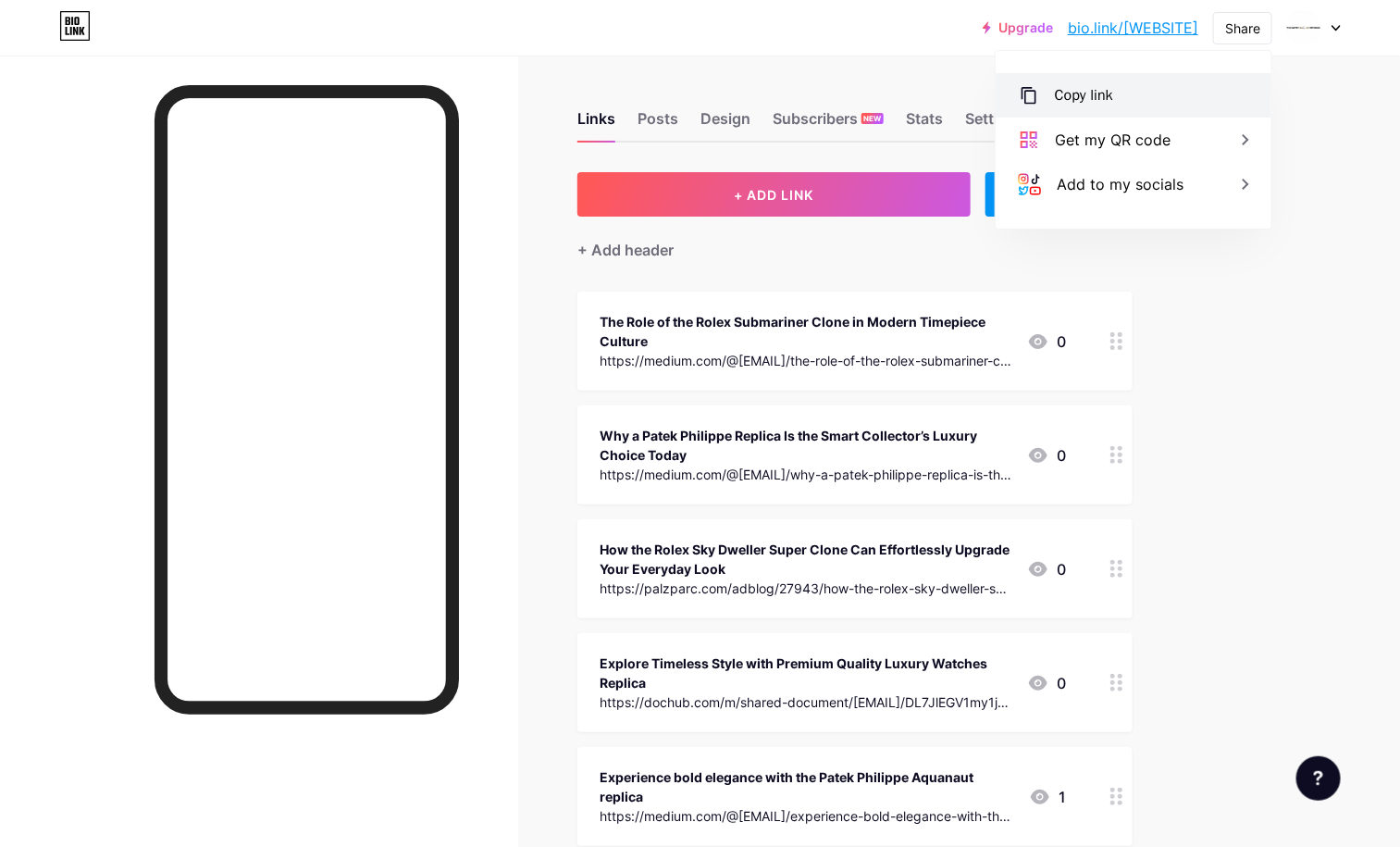 click on "Copy link" at bounding box center [1134, 95] 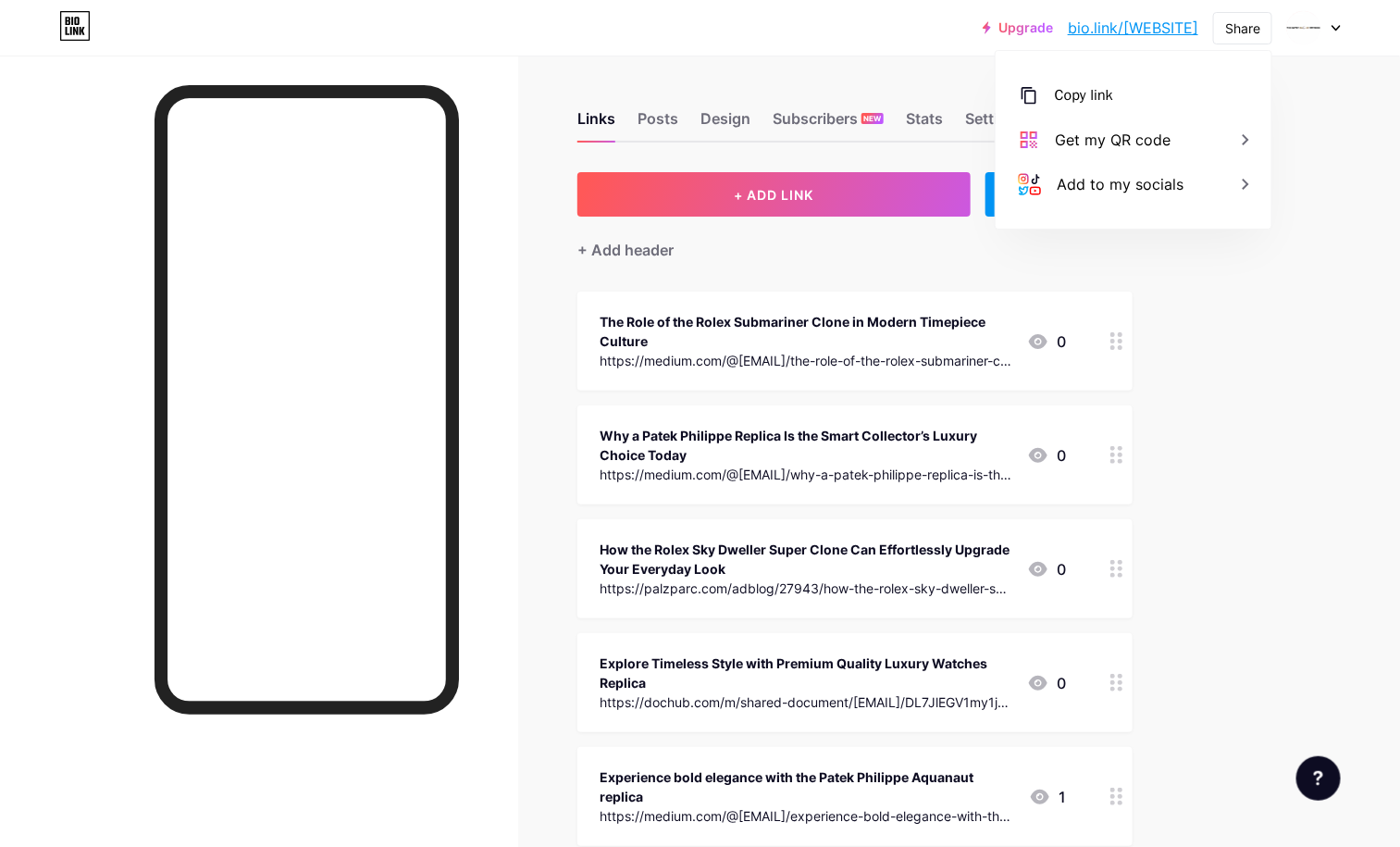 click on "Links
Posts
Design
Subscribers
NEW
Stats
Settings       + ADD LINK     + ADD EMBED
+ Add header
The Role of the Rolex Submariner Clone in Modern Timepiece Culture
https://medium.com/@[EMAIL]/the-role-of-the-rolex-submariner-clone-in-modern-timepiece-culture-5a2a257b6070
0
Why a Patek Philippe Replica Is the Smart Collector’s Luxury Choice Today
https://medium.com/@[EMAIL]/why-a-patek-philippe-replica-is-the-smart-collectors-luxury-choice-today-9638fbb8b2cb
0
How the Rolex Sky Dweller Super Clone Can Effortlessly Upgrade Your Everyday Look
https://palzparc.com/adblog/27943/how-the-rolex-sky-dweller-super-clone-can-effortlessly-upgrade-your-everyda/
0" at bounding box center [605, 985] 